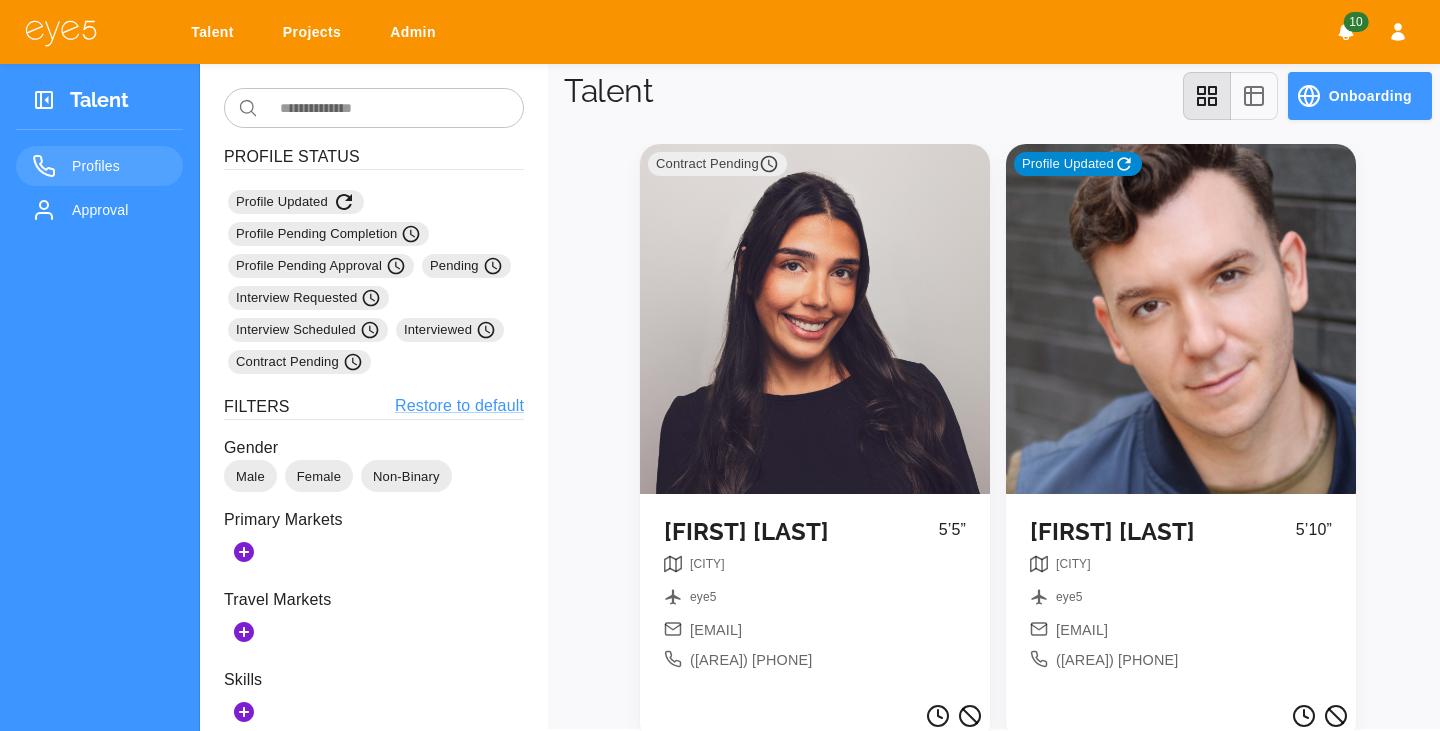 scroll, scrollTop: 0, scrollLeft: 0, axis: both 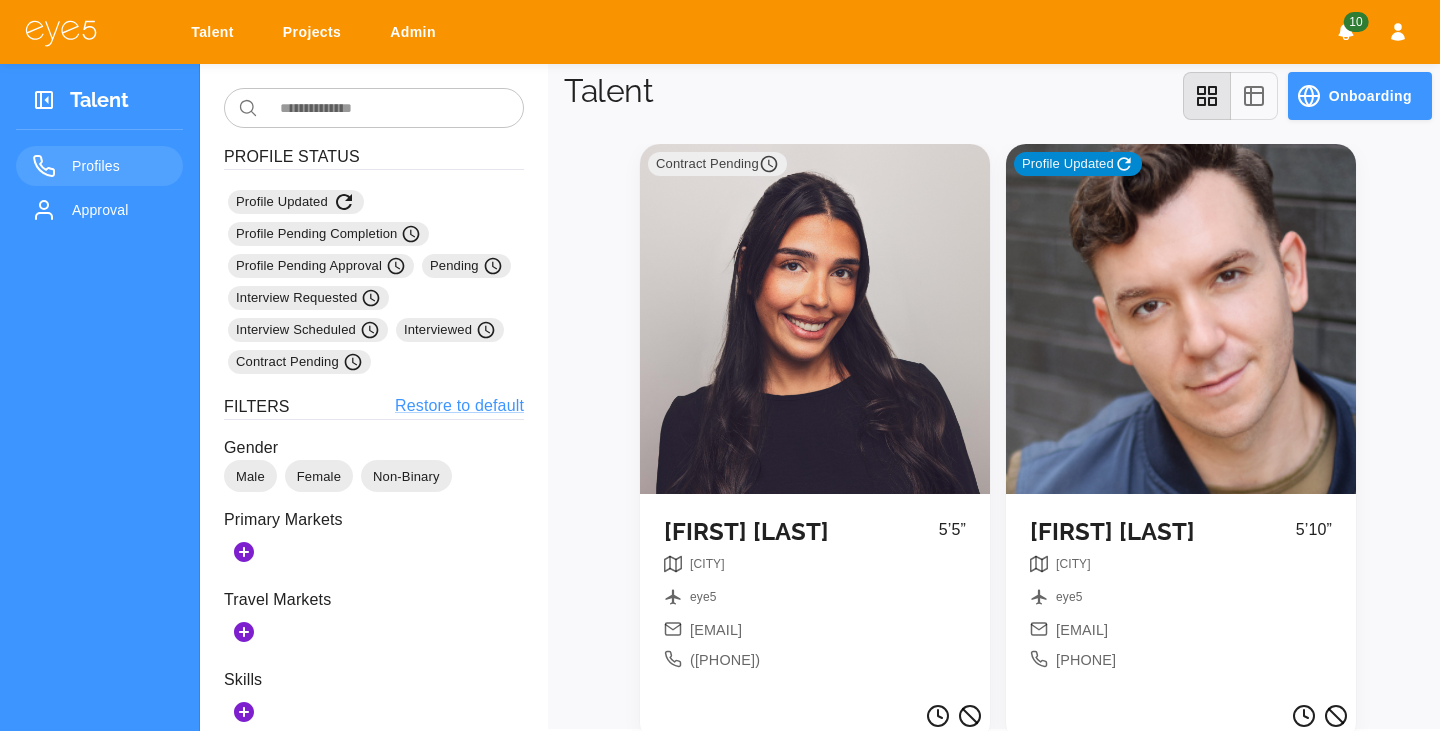 click on "Contract Pending" at bounding box center [815, 319] 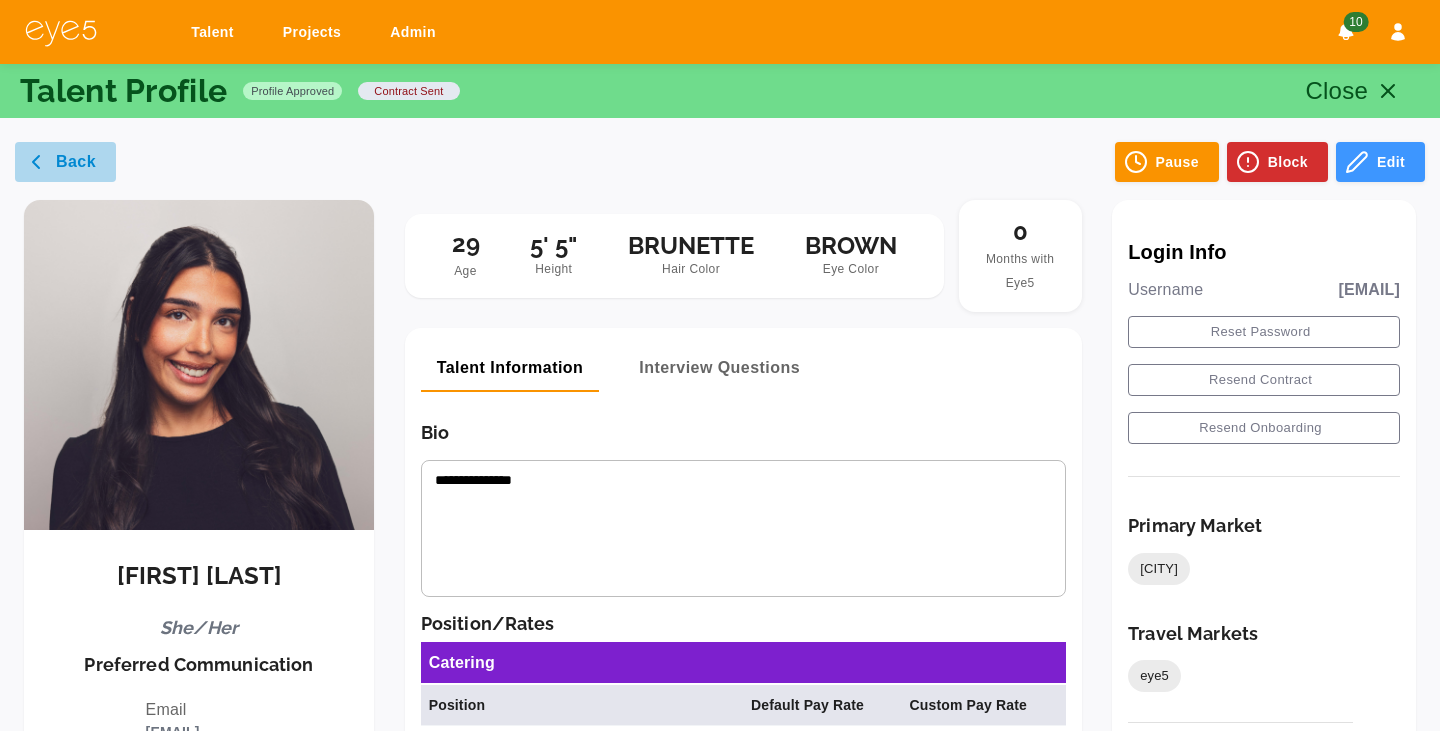 click on "Back" at bounding box center [65, 162] 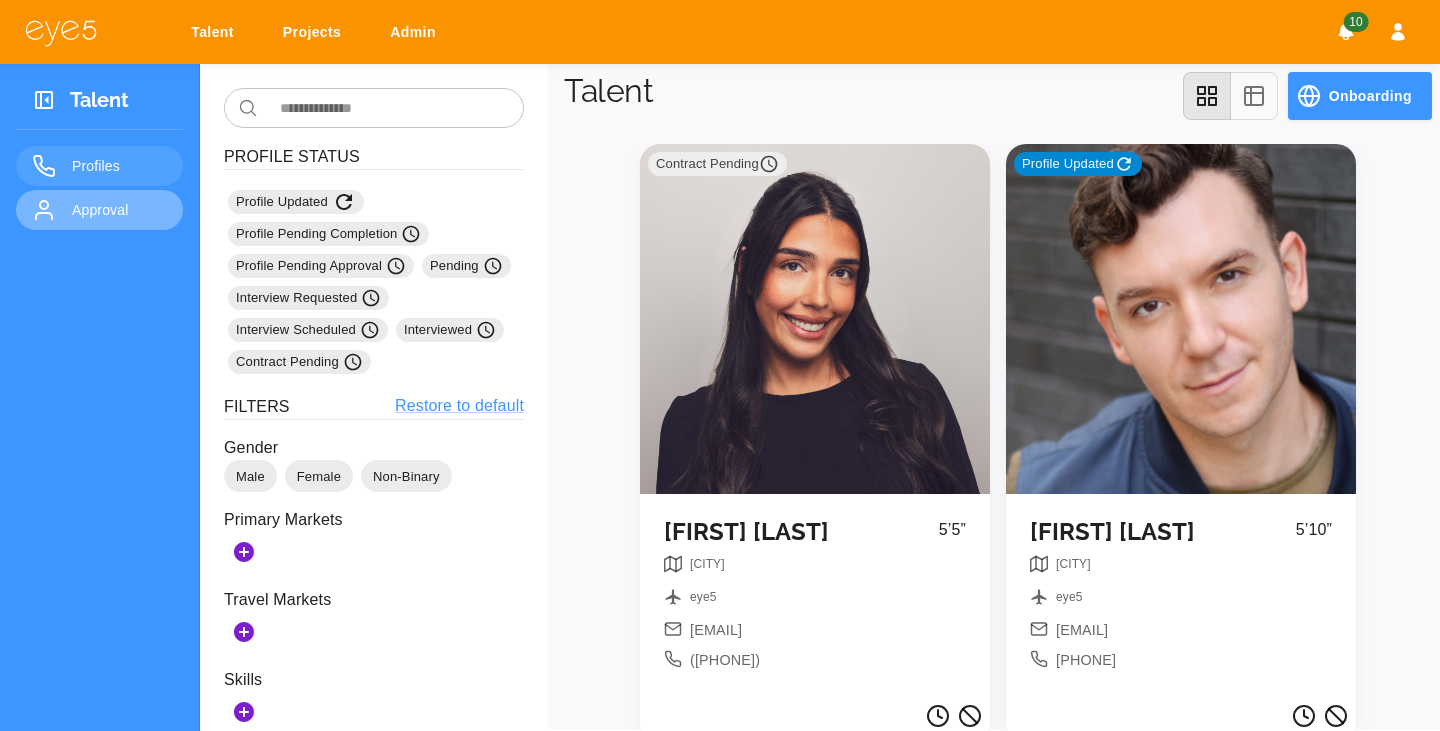 click on "Approval" at bounding box center (119, 210) 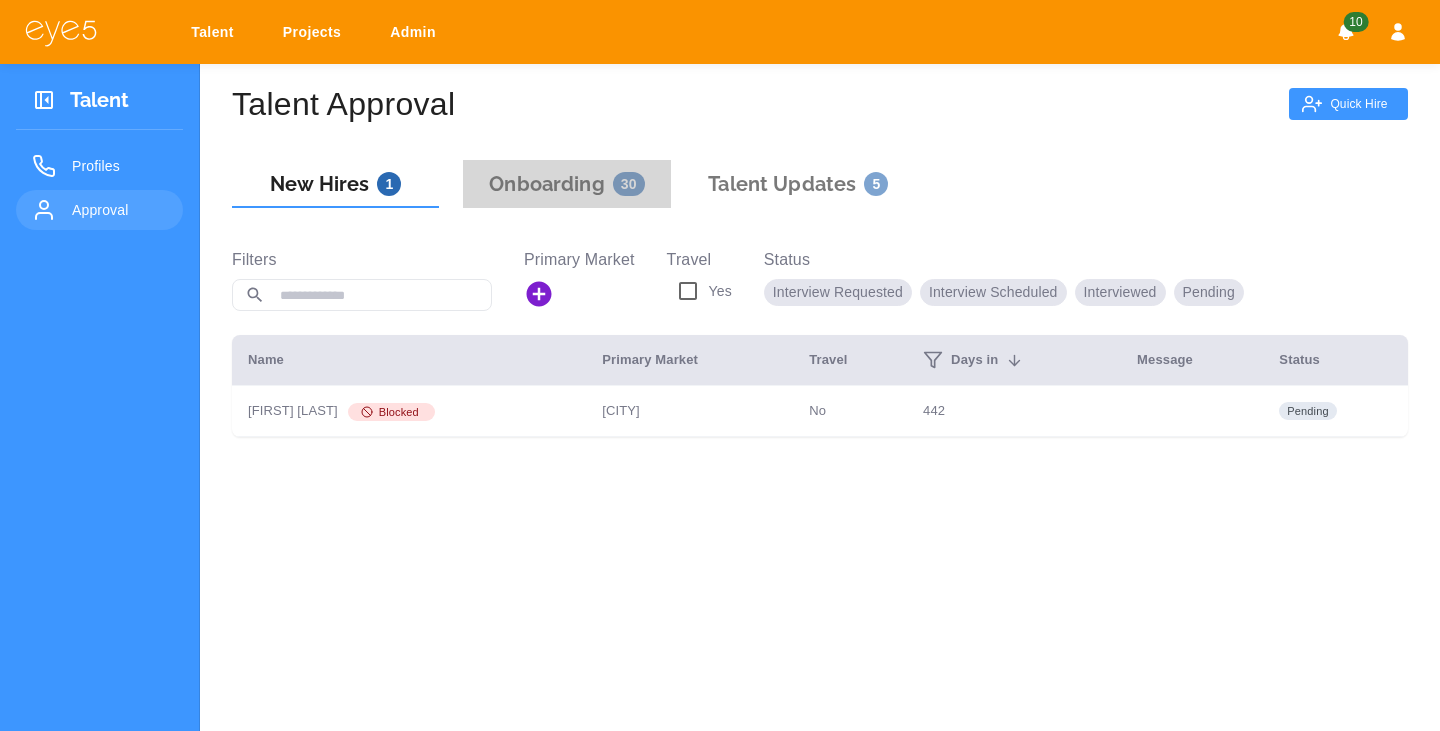 click on "Onboarding   30" at bounding box center [566, 184] 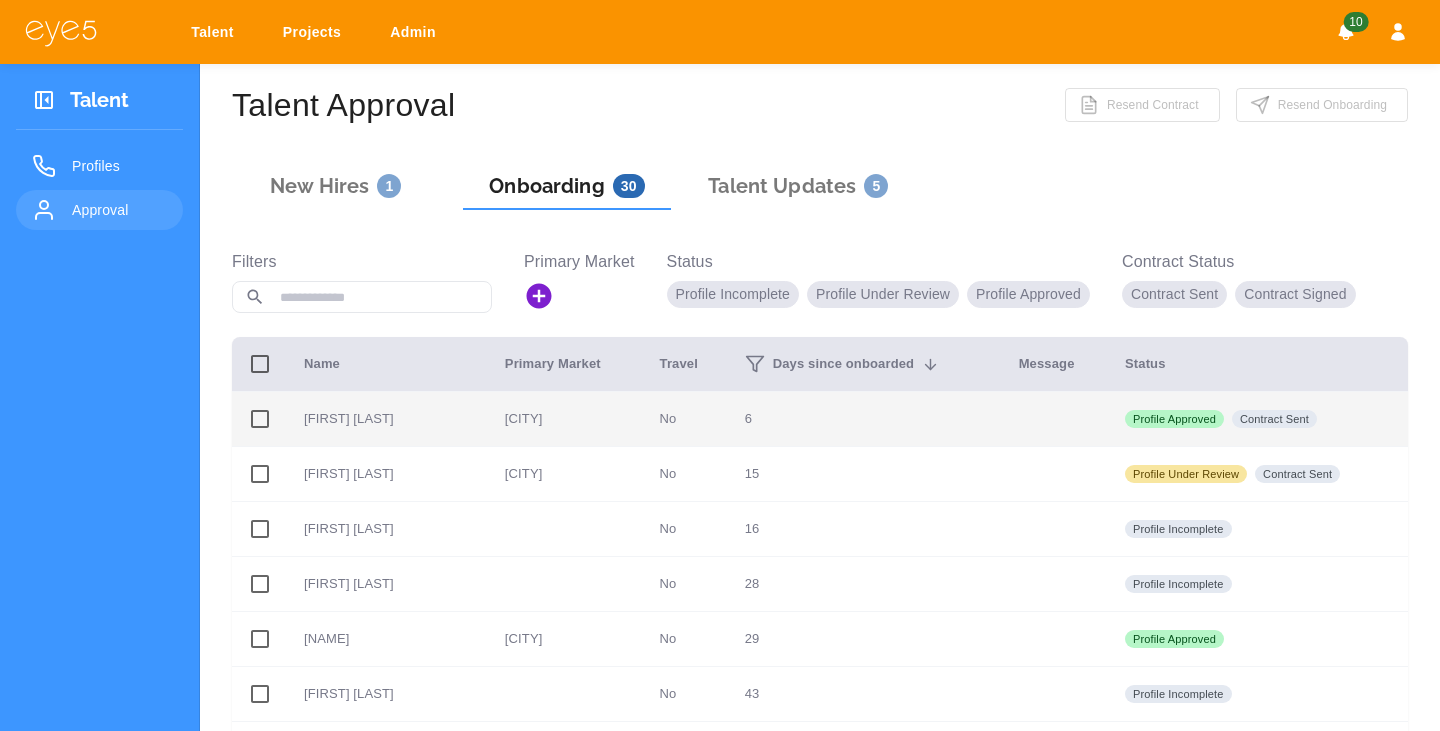 click on "[CITY]" at bounding box center (566, 419) 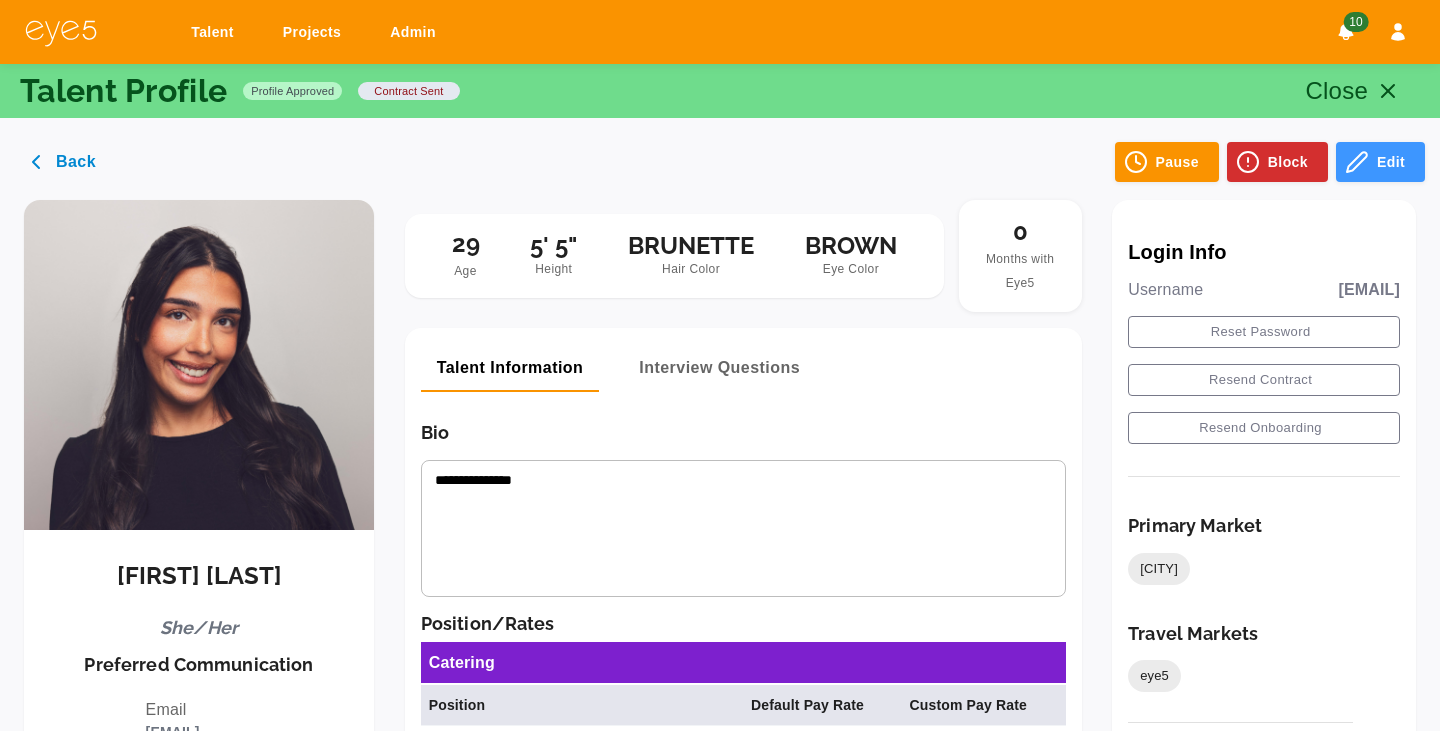 click on "Back" at bounding box center [65, 162] 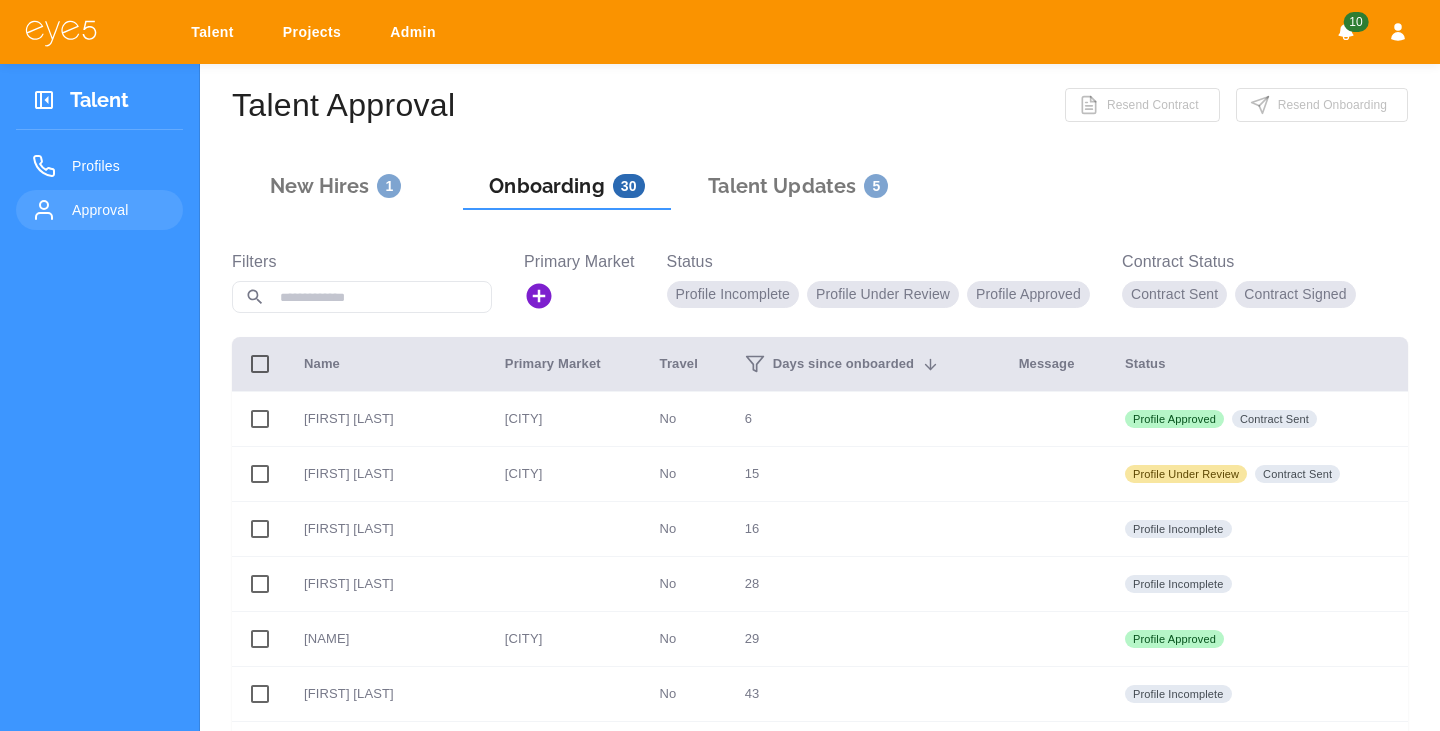 click on "New Hires   1" at bounding box center (335, 186) 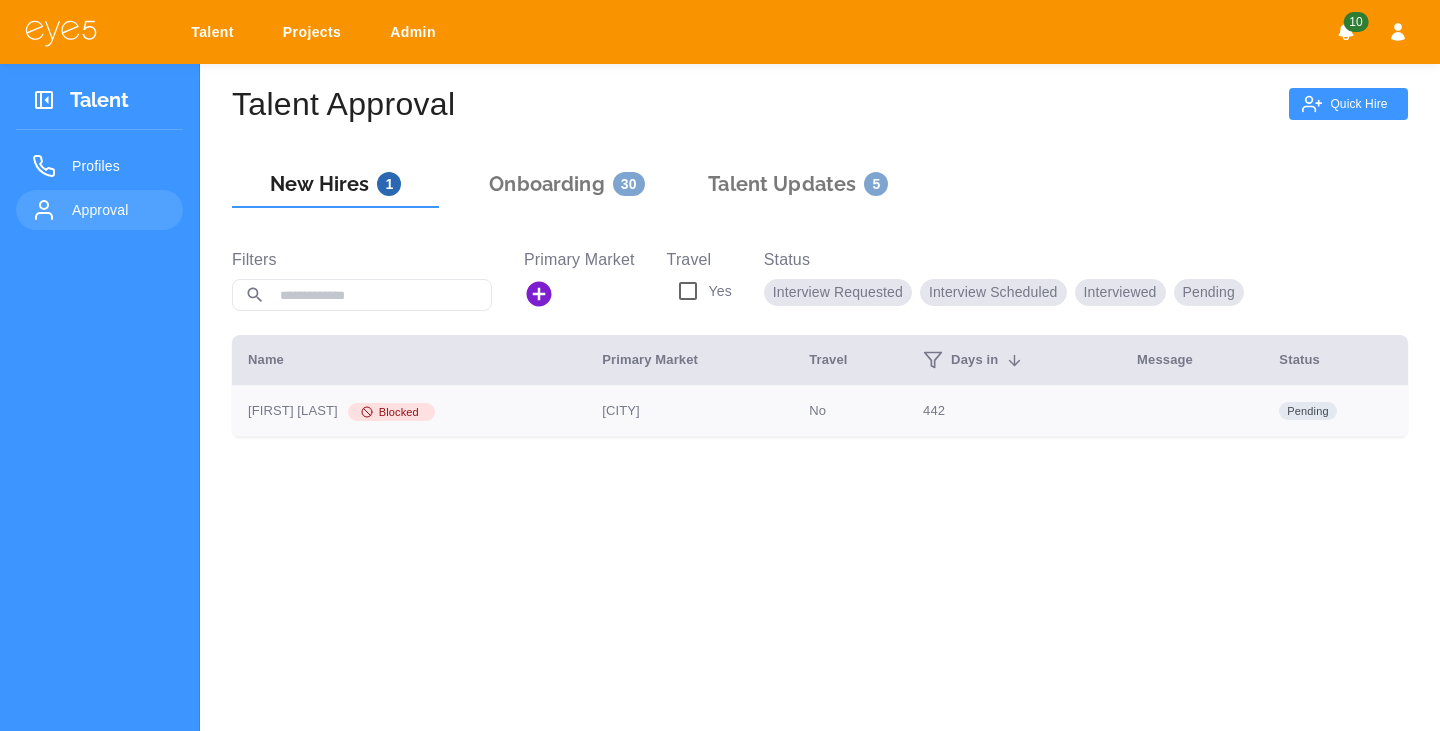 click on "[FIRST] [LAST]  blocked" at bounding box center (409, 411) 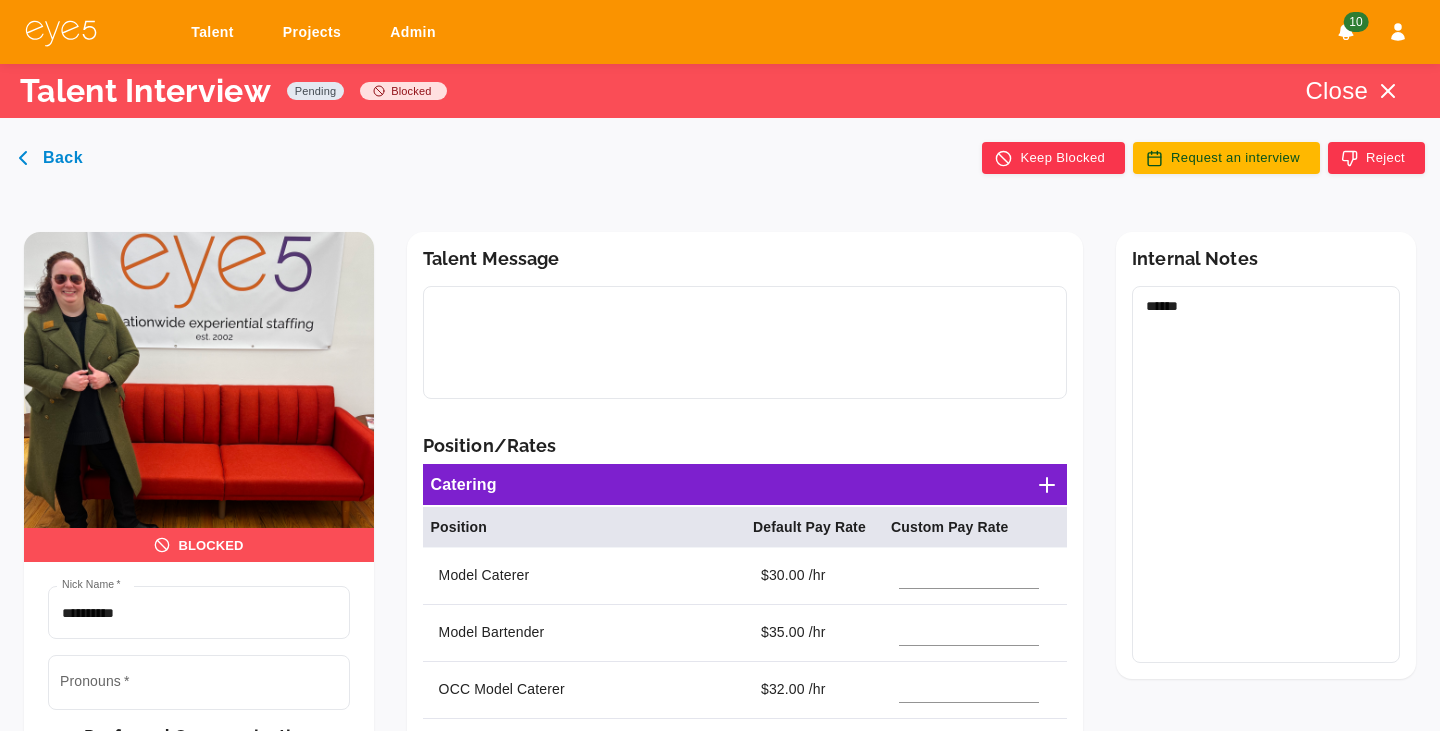 type on "*******" 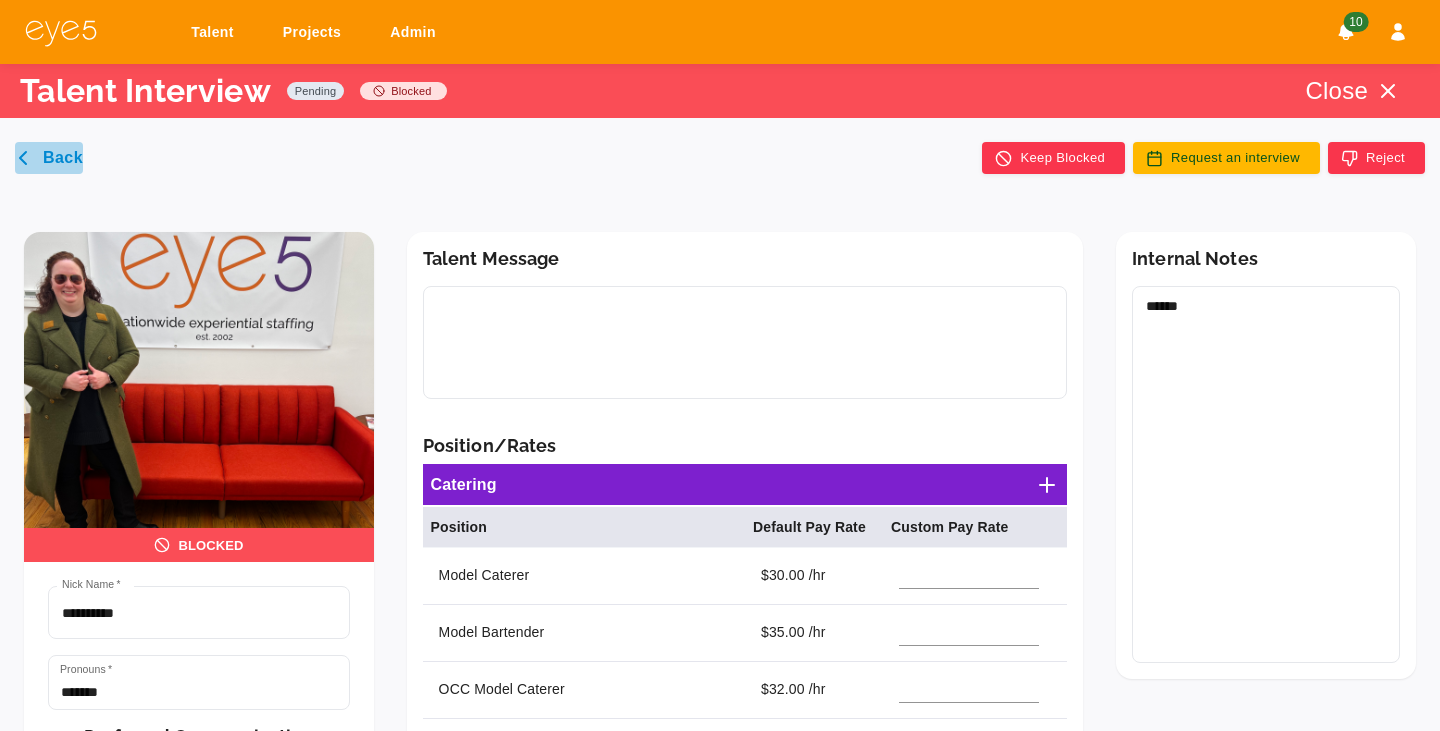 click on "Back" at bounding box center (49, 158) 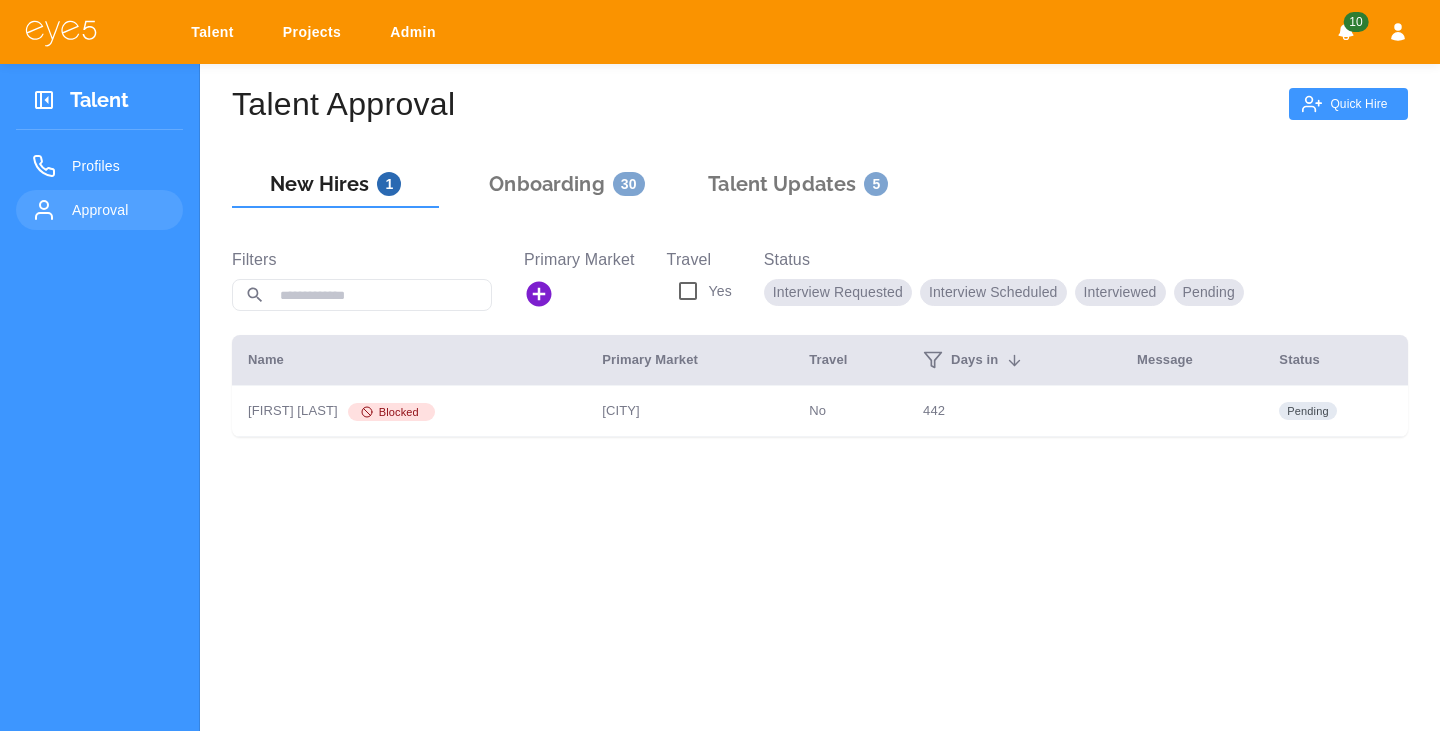 click on "Projects" at bounding box center (315, 32) 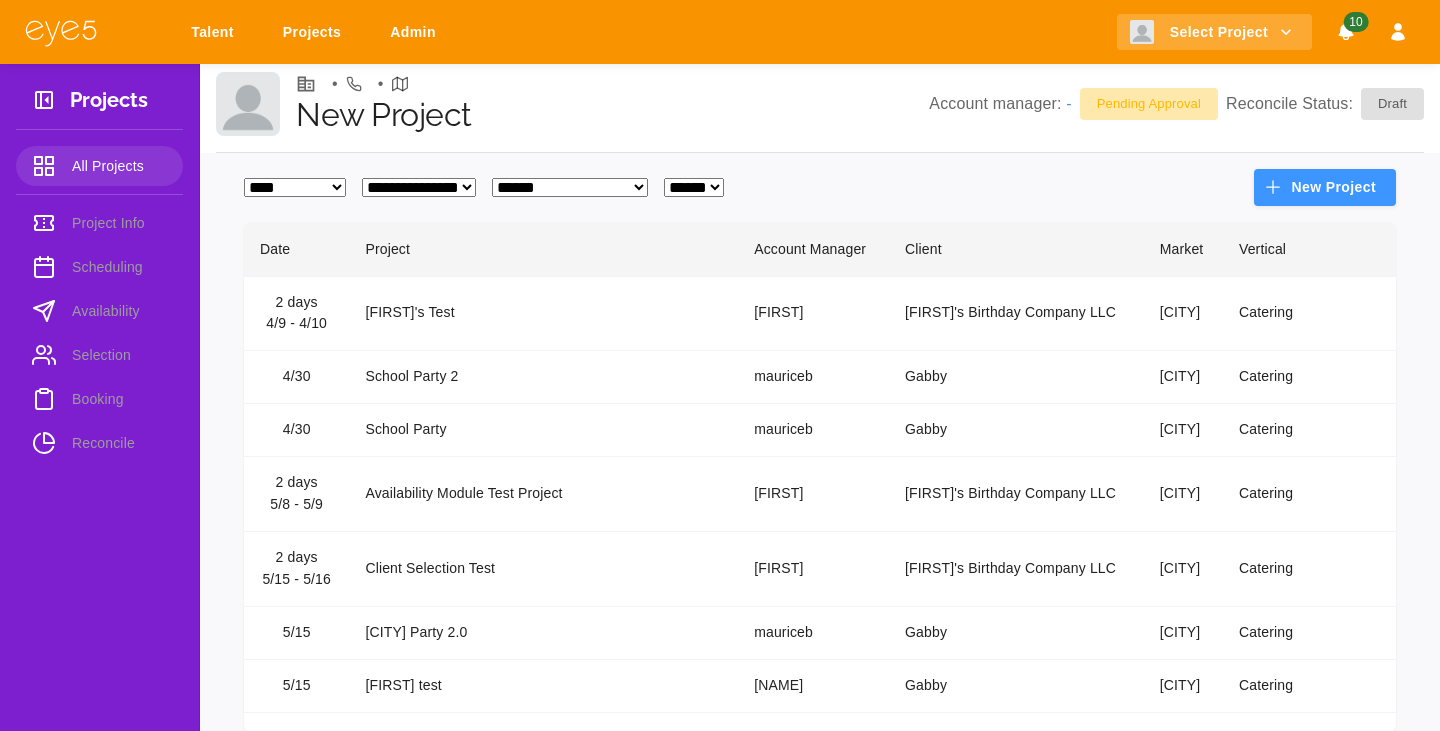 click on "[FIRST]'s Test" at bounding box center [543, 313] 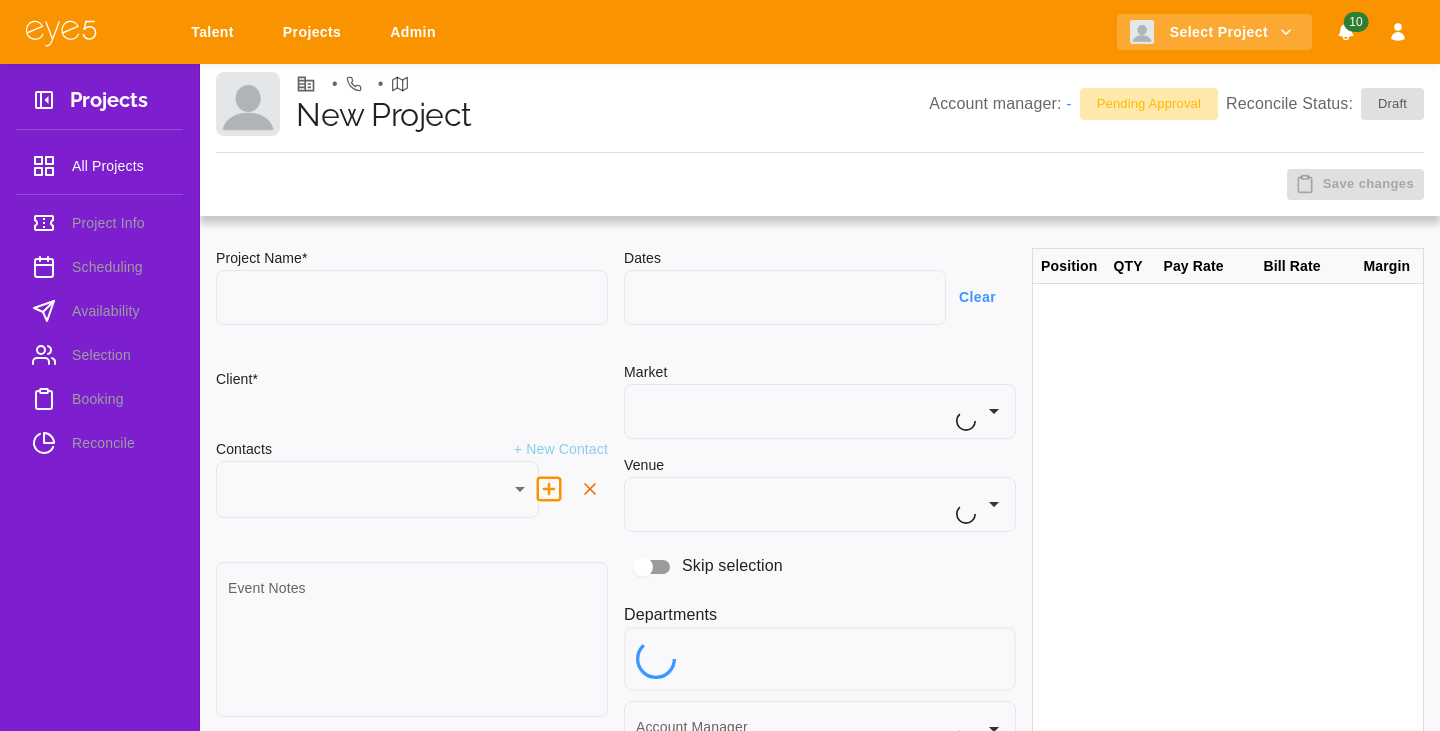 type on "**********" 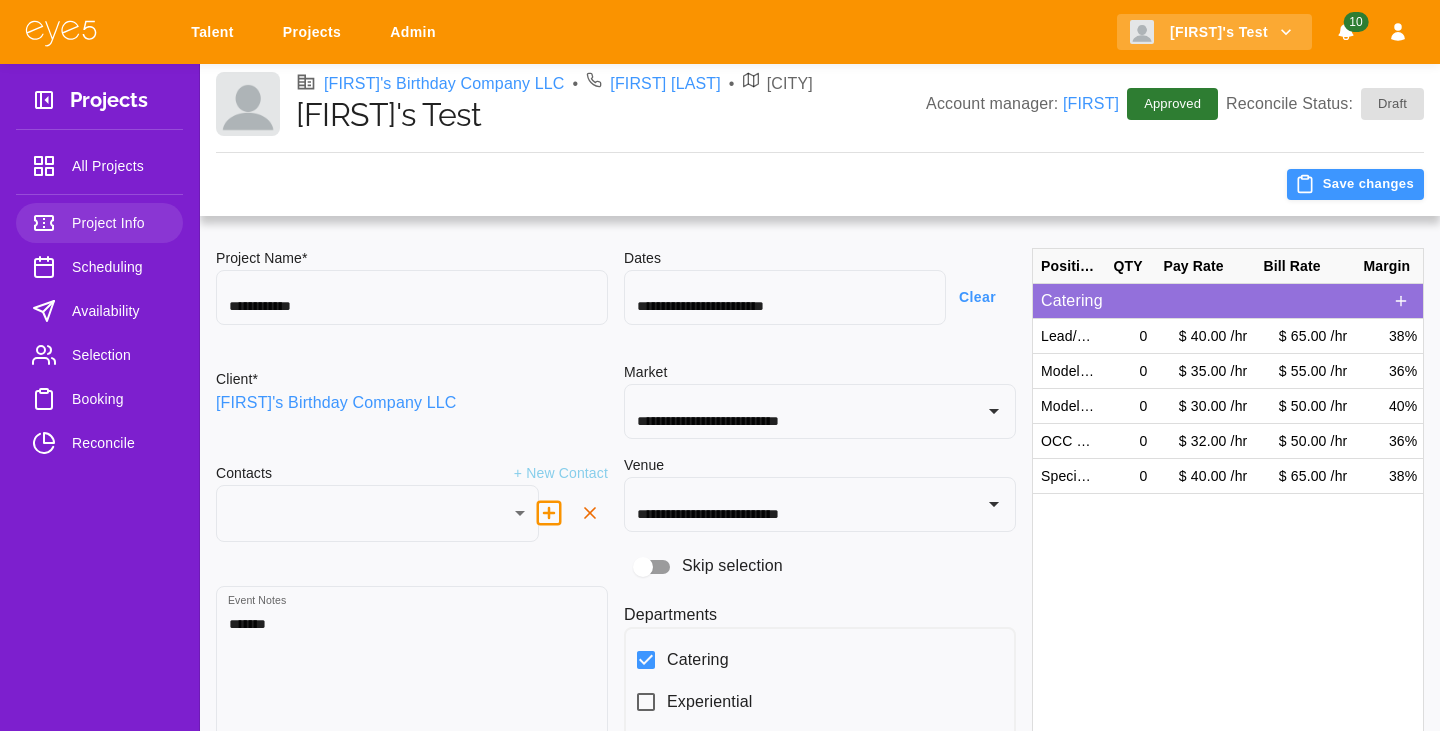 type on "***" 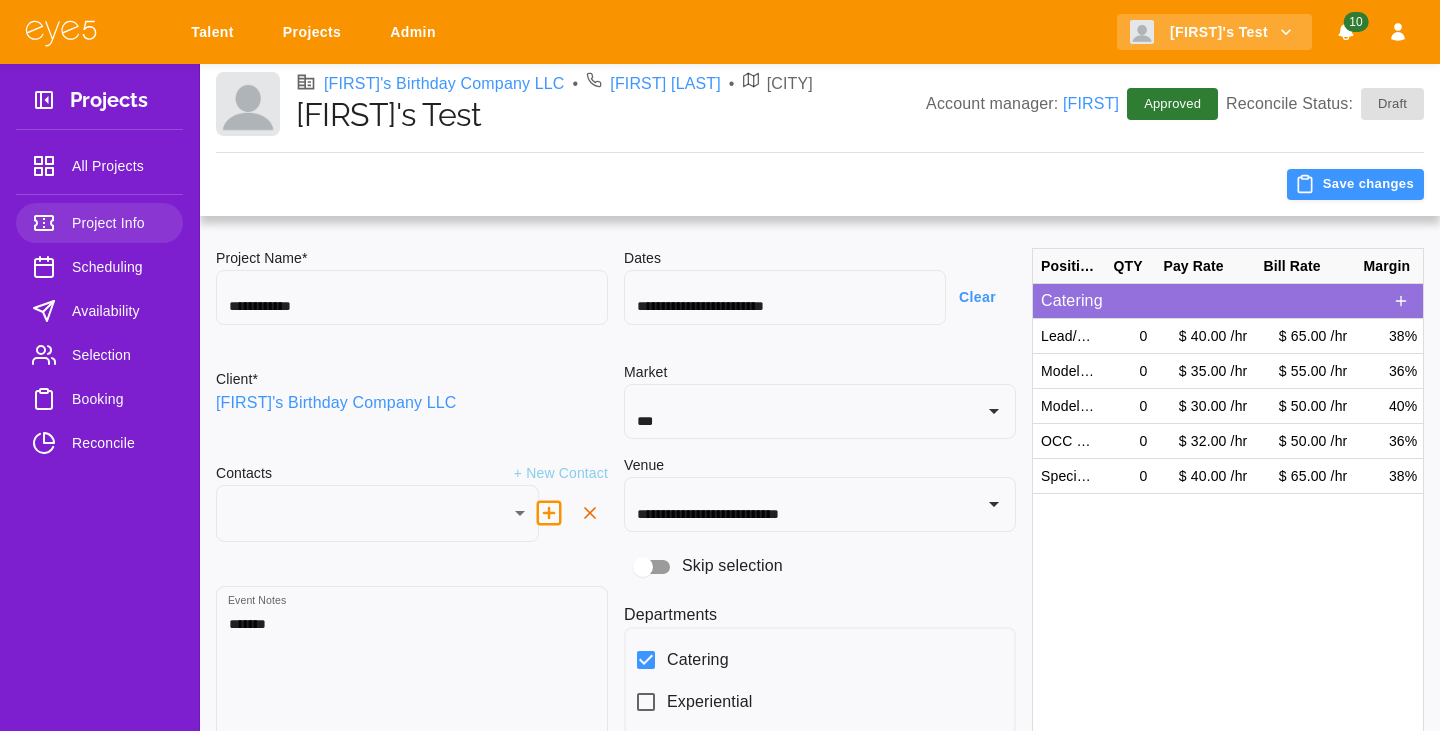 type on "*********" 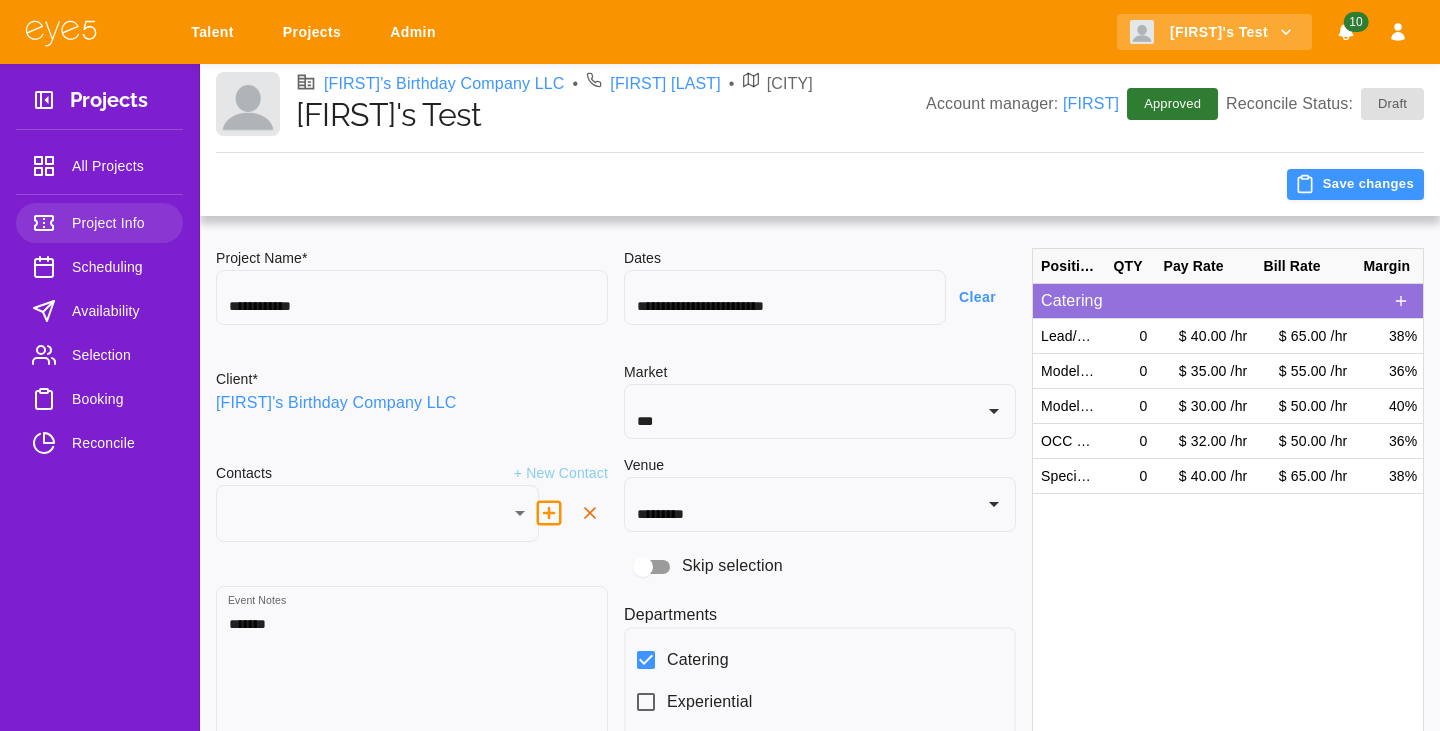 type on "******" 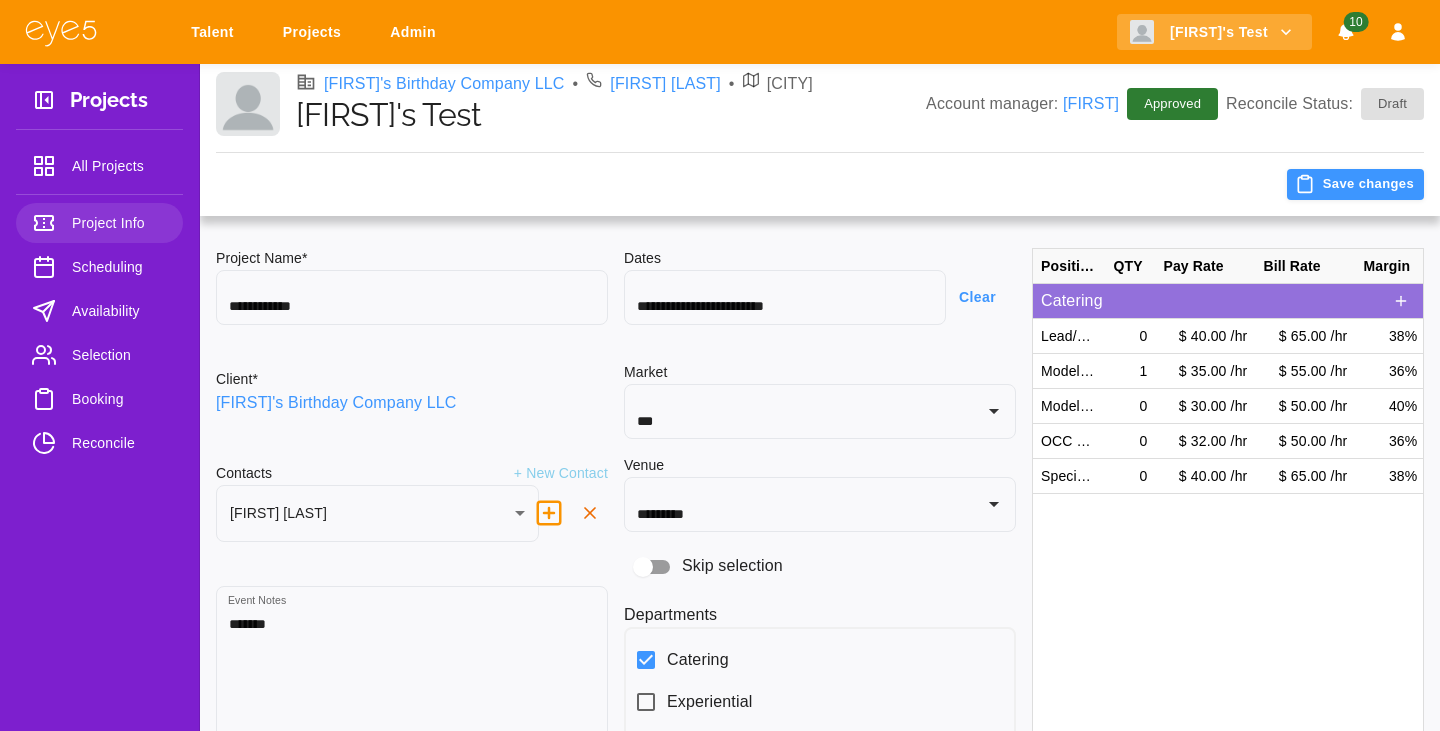 click on "Booking" at bounding box center (99, 399) 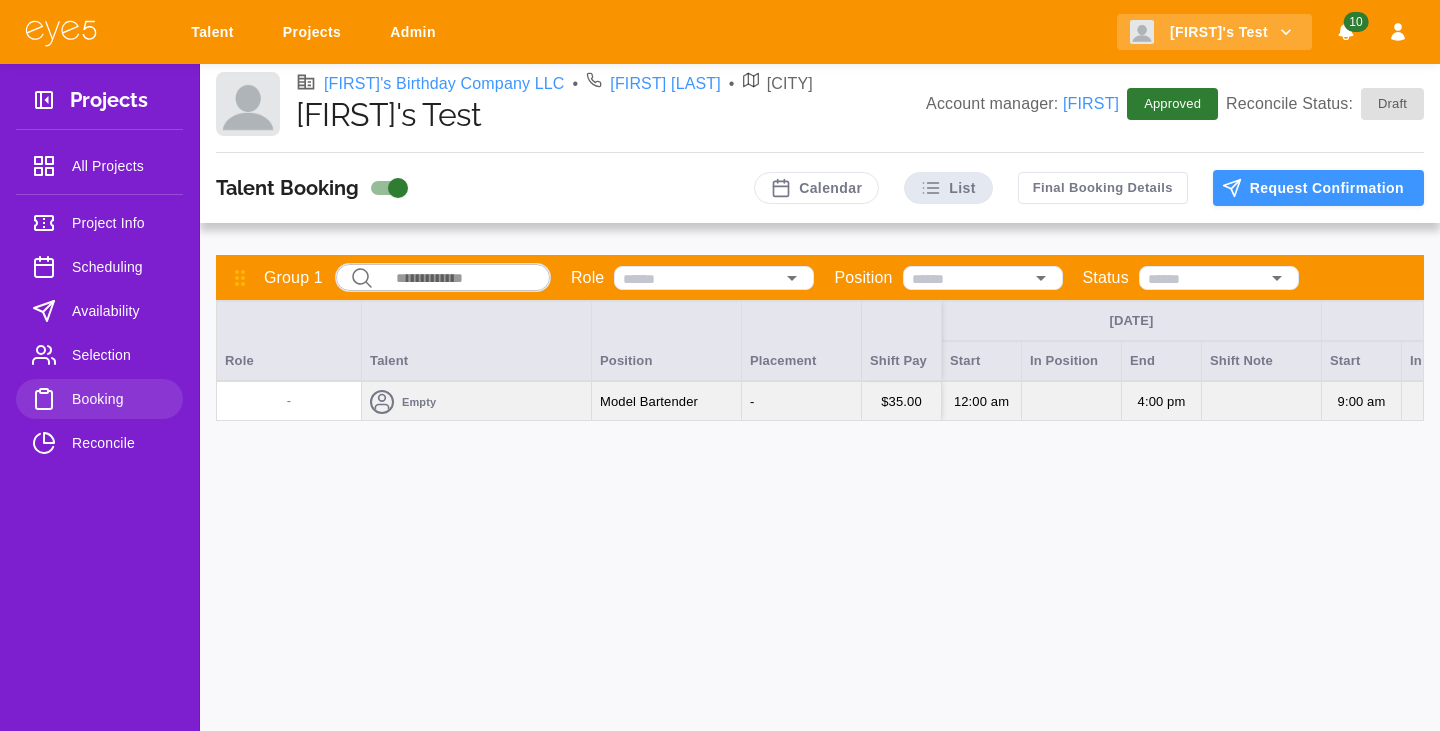 click on "Talent" at bounding box center (216, 32) 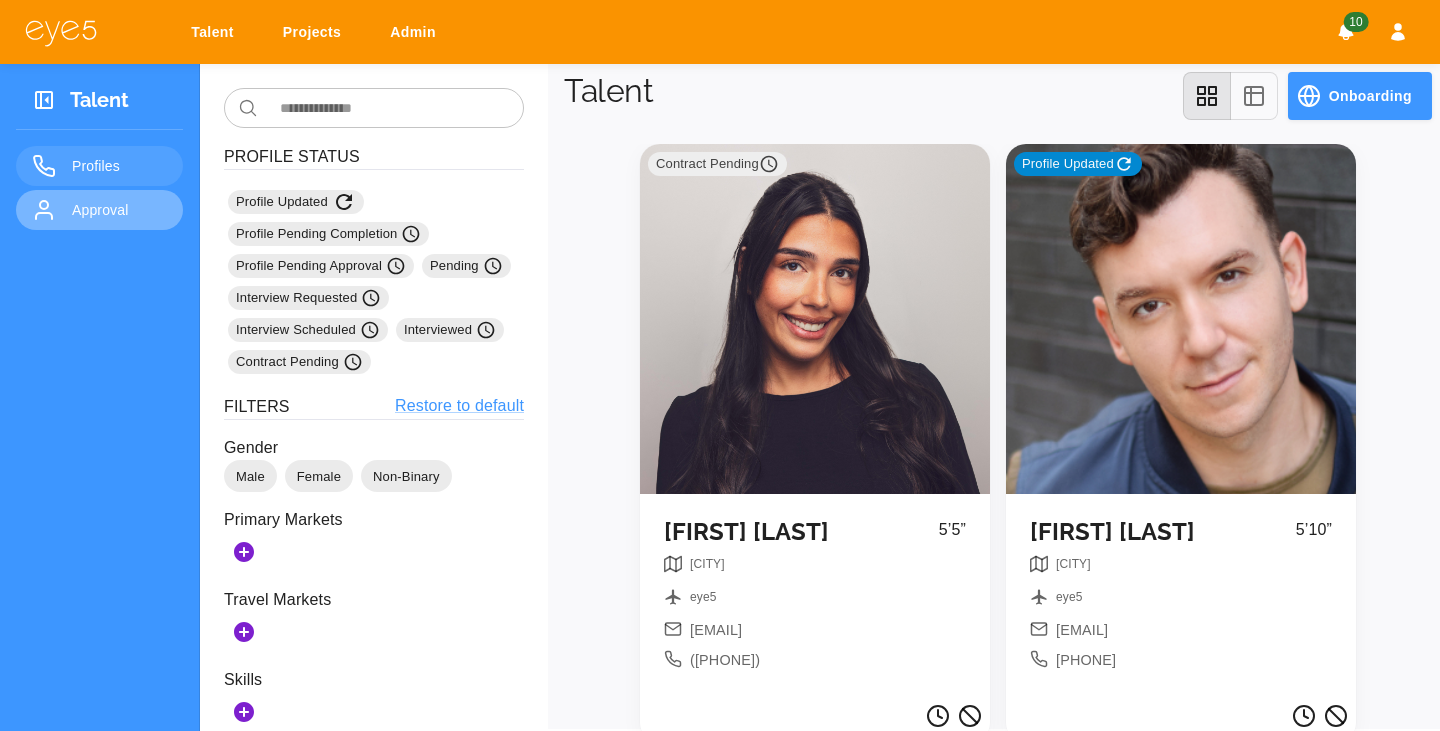 click on "Approval" at bounding box center (119, 210) 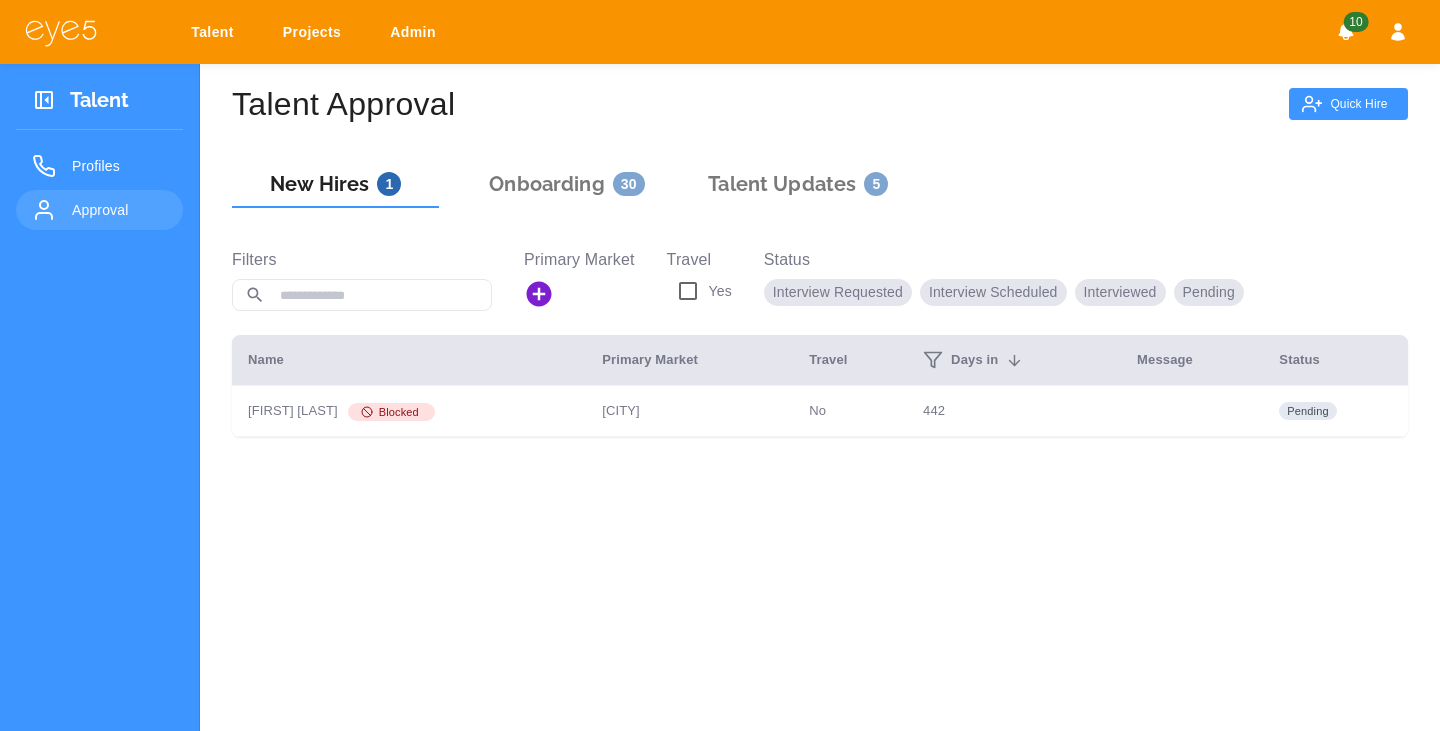 click on "Onboarding   30" at bounding box center [566, 184] 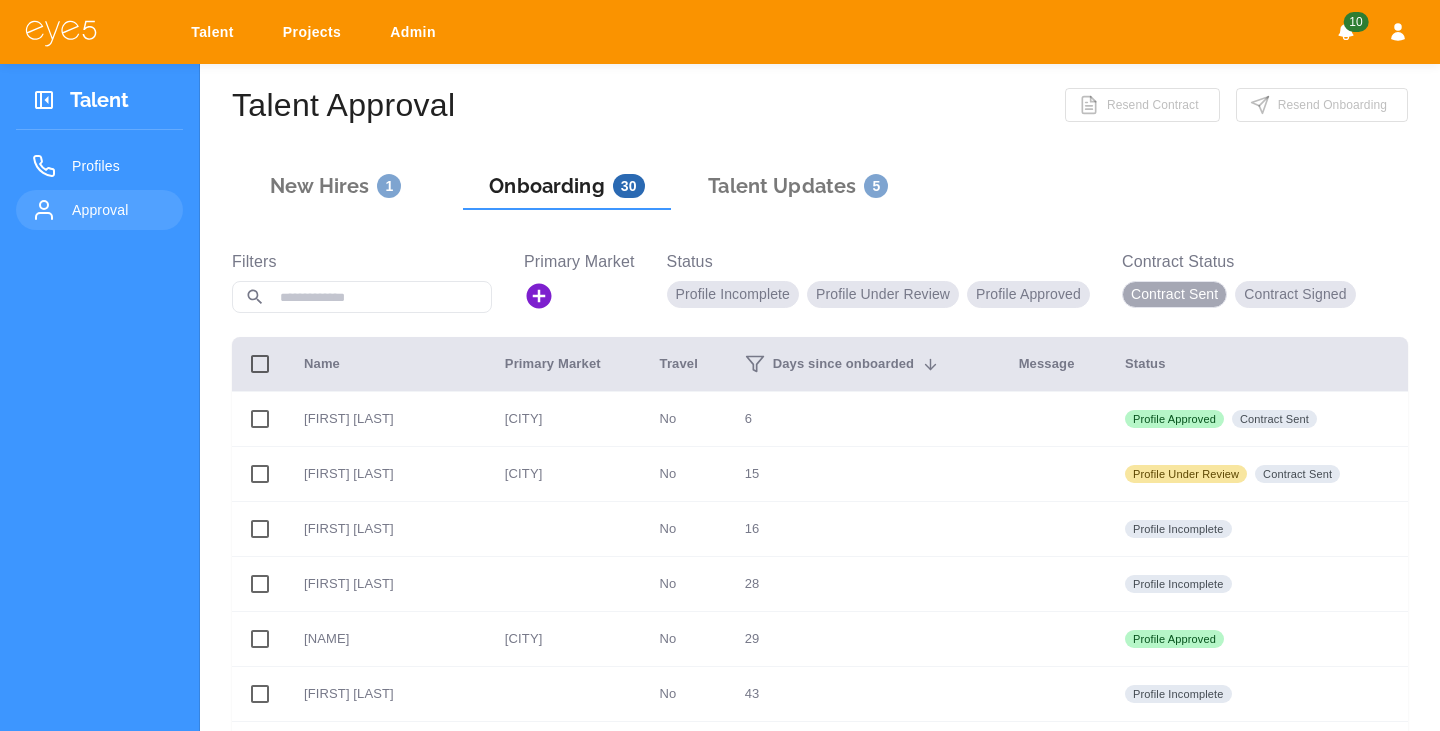 click on "contract sent" at bounding box center (1174, 294) 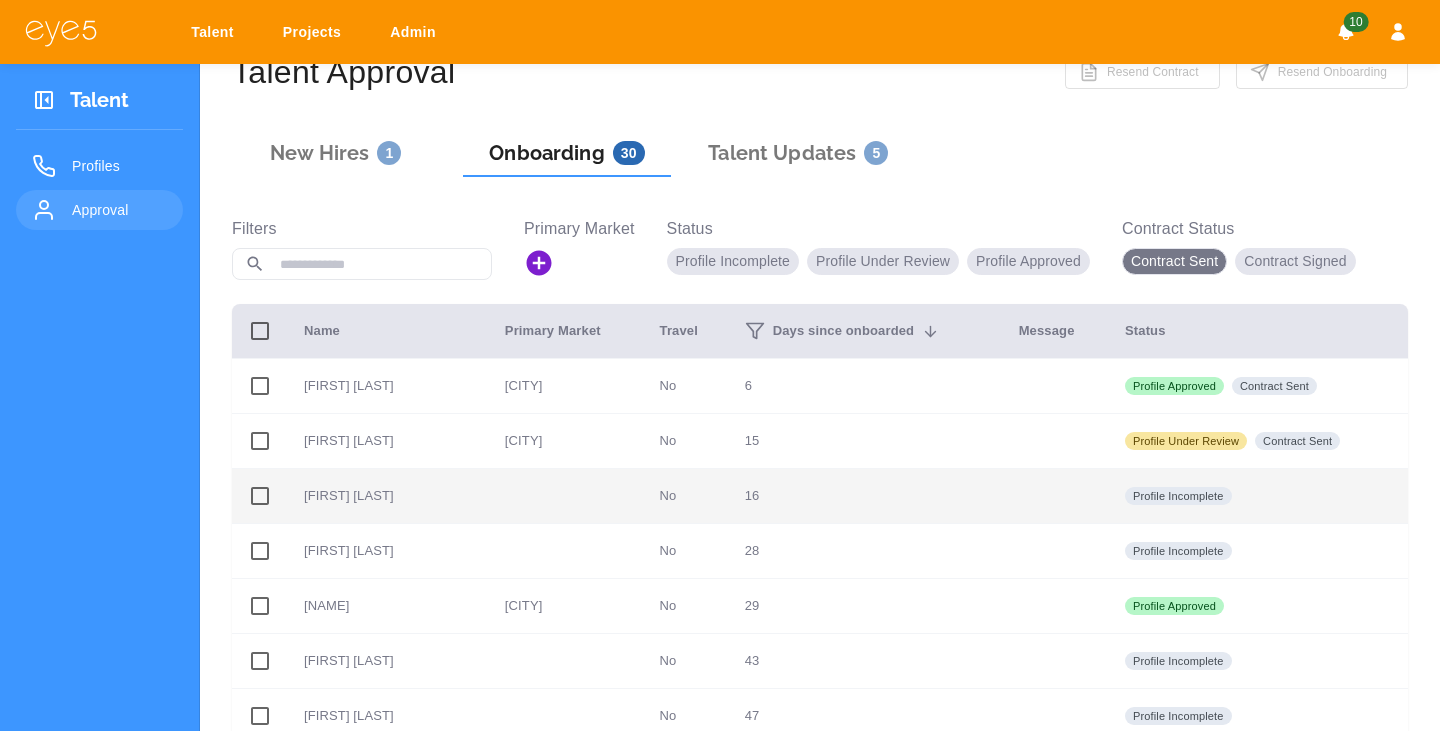 scroll, scrollTop: 0, scrollLeft: 0, axis: both 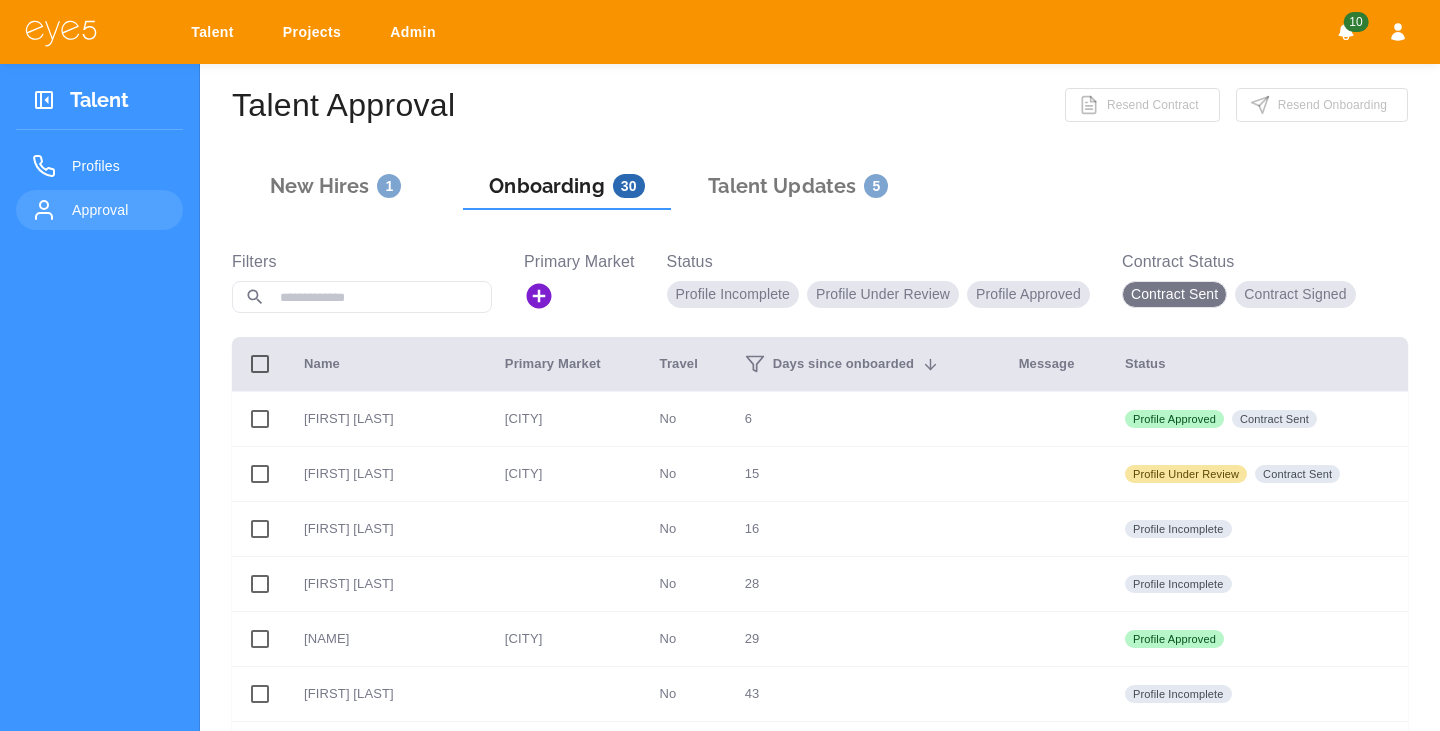 click on "contract sent" at bounding box center (1174, 294) 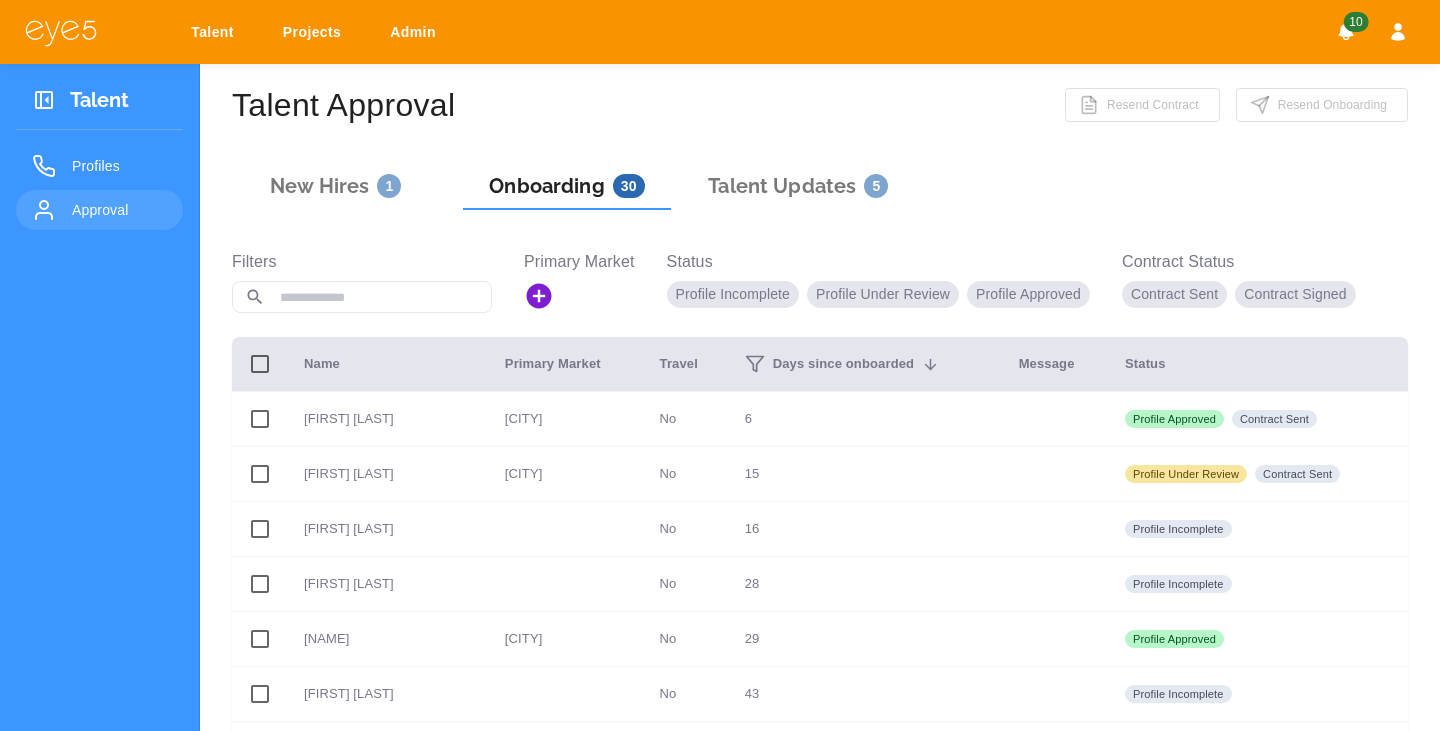 click on "Talent Approval Resend Contract Resend Onboarding New Hires   1 Onboarding   30 Talent Updates   5 Filters Primary Market Status profile incomplete profile under review profile approved Contract Status contract sent contract signed Name Primary Market Travel Days since onboarded Message Status Victoria Giarraffa  [CITY] No 6 profile approved contract sent Rick Varela  [CITY] No 15 profile under review contract sent Erik Knoff No 16 profile incomplete Rodrigo Ramos No 28 profile incomplete Guilherme  [CITY] No 29 profile approved Samuel Koepenick No 43 profile incomplete Will Salazar No 47 profile incomplete Dillon Cassidy No 47 profile incomplete Sharon Tonge  [CITY] No 47 profile approved Sophie Sardari  [CITY] No 47 profile approved KAREN MARIN No 47 profile incomplete Sara Sparkles [CITY] No 47 profile incomplete Azza Salah No 47 profile incomplete Jazzmin  [CITY] No 47 profile approved Honglip Gang  [CITY] No 47 profile approved Alex gaston arancibia No 47 profile incomplete Mirlind Morina  No 47 profile incomplete No 47 No 47" at bounding box center (820, 1085) 